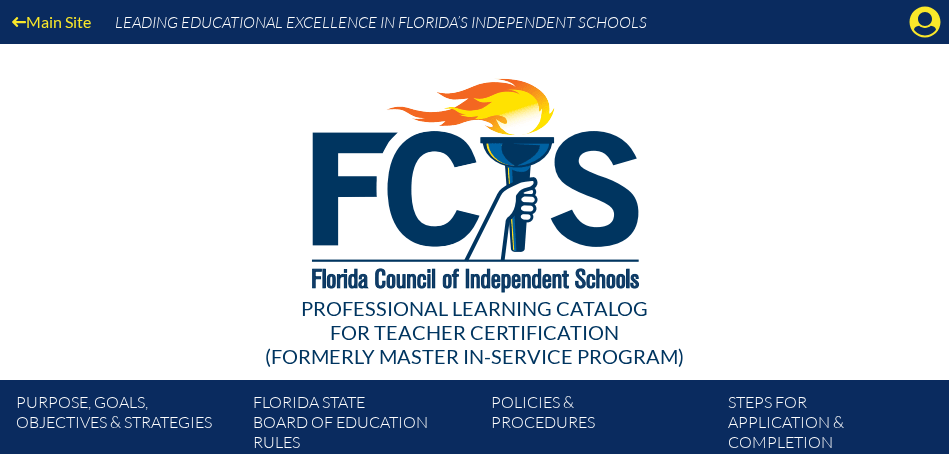 scroll, scrollTop: 0, scrollLeft: 0, axis: both 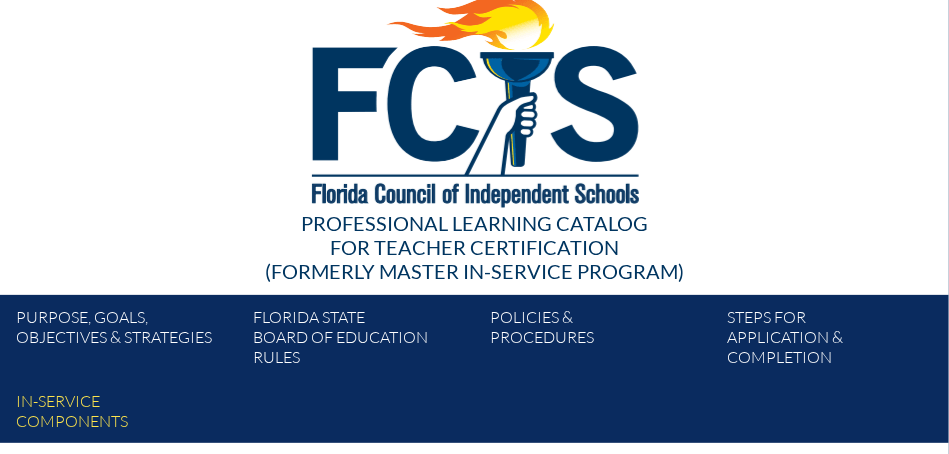 click at bounding box center [474, 97] 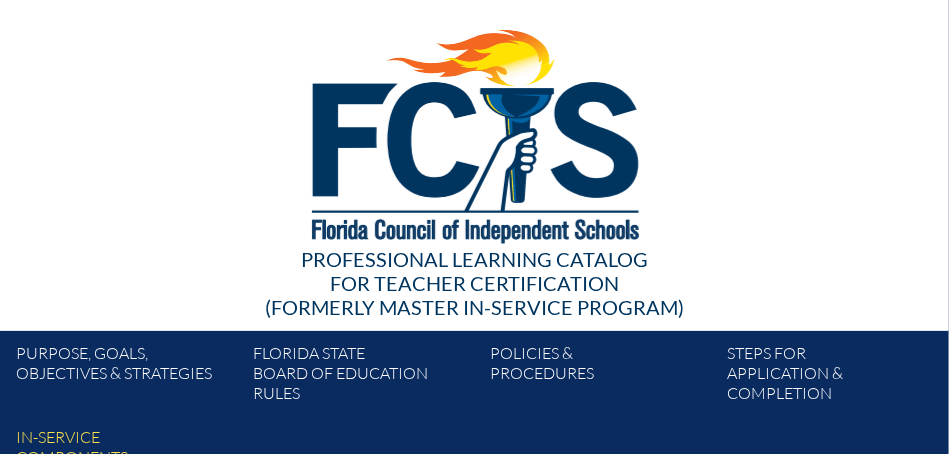 scroll, scrollTop: 0, scrollLeft: 0, axis: both 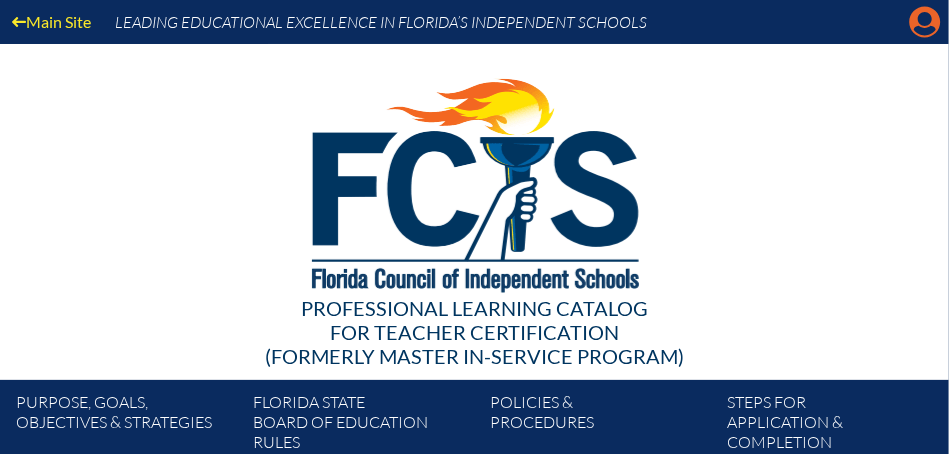 click on "Manage account" 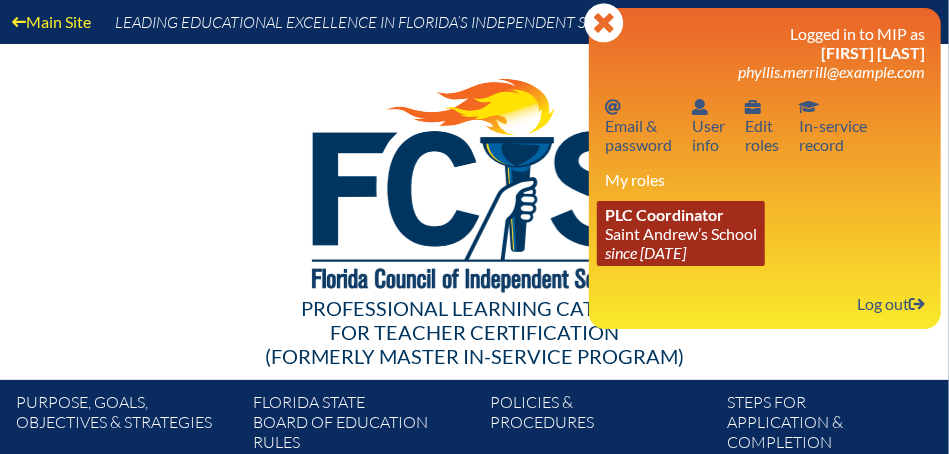 click on "[DATE]" at bounding box center [645, 252] 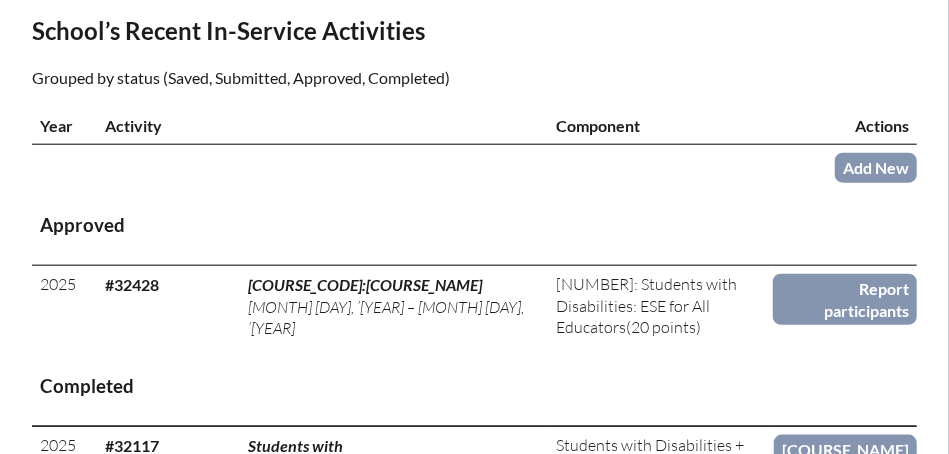 scroll, scrollTop: 732, scrollLeft: 0, axis: vertical 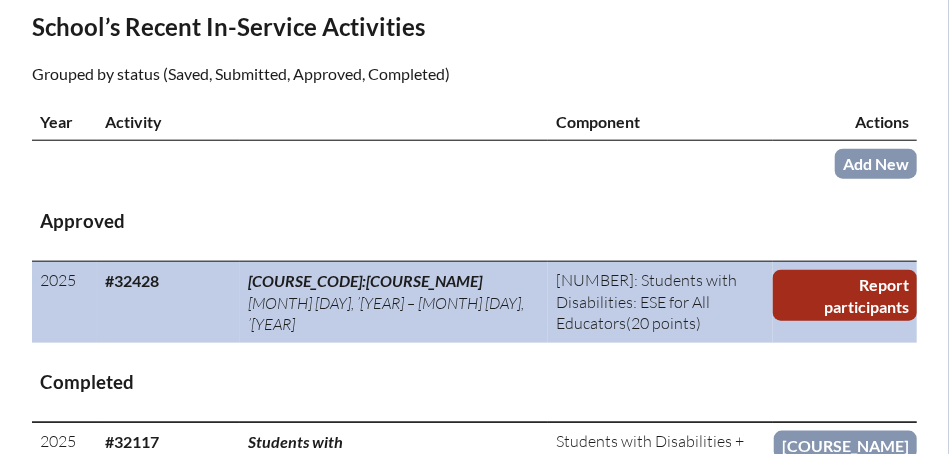 click on "Report participants" at bounding box center (845, 295) 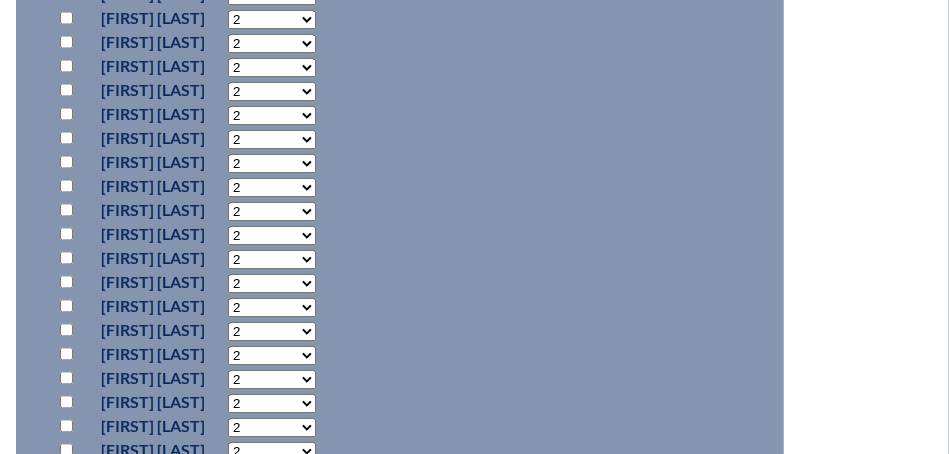 scroll, scrollTop: 1446, scrollLeft: 0, axis: vertical 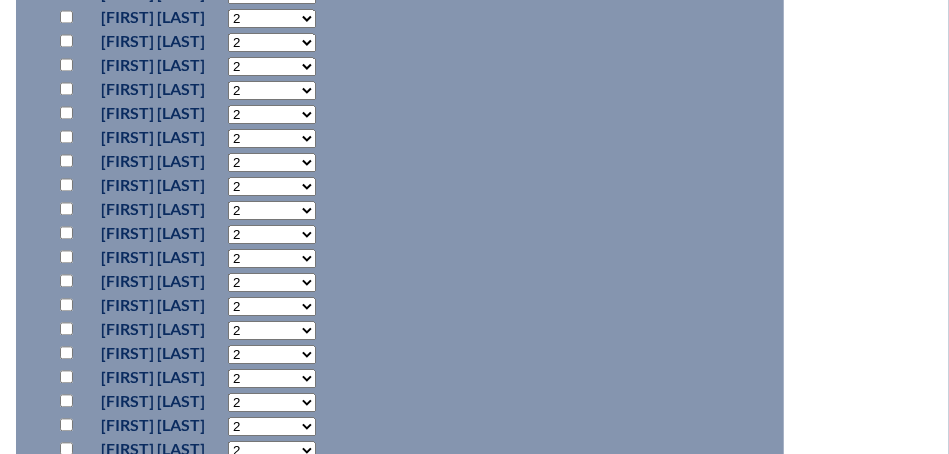 click at bounding box center (66, 280) 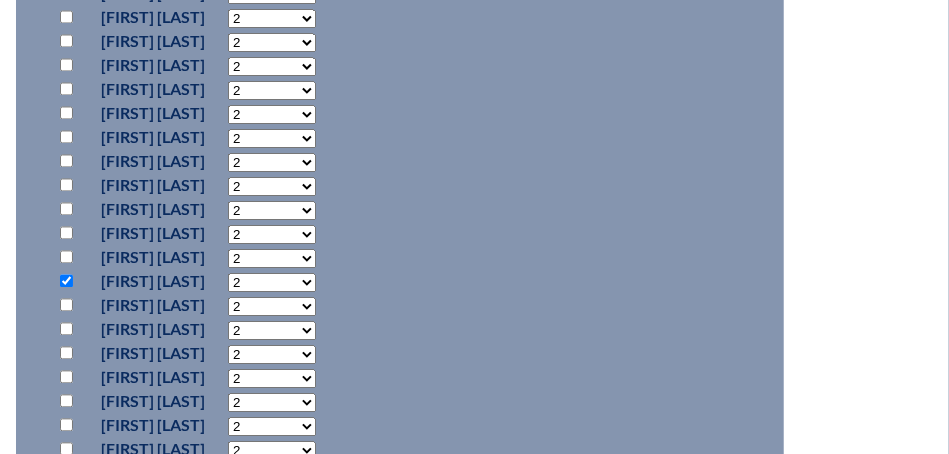 click on "2
3
4
5
6
7
8 9 10 11 12 13 14 15 16 17 18 19 20 0" at bounding box center (272, -222) 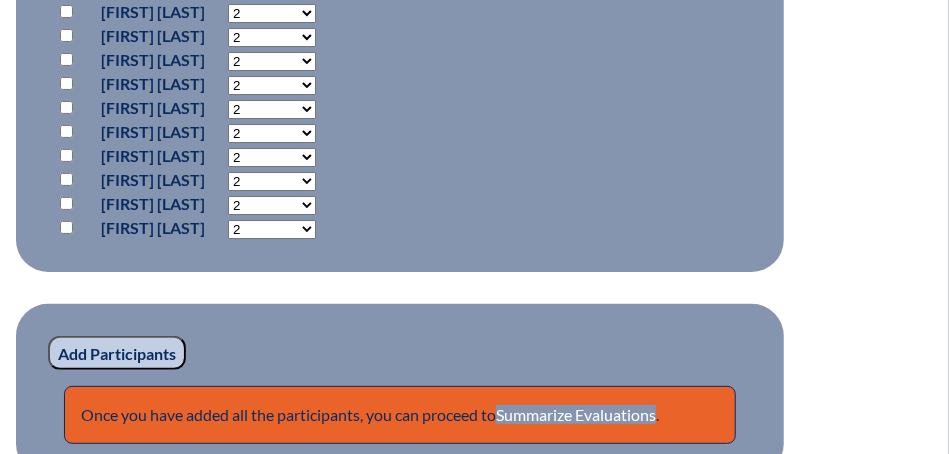scroll, scrollTop: 2917, scrollLeft: 0, axis: vertical 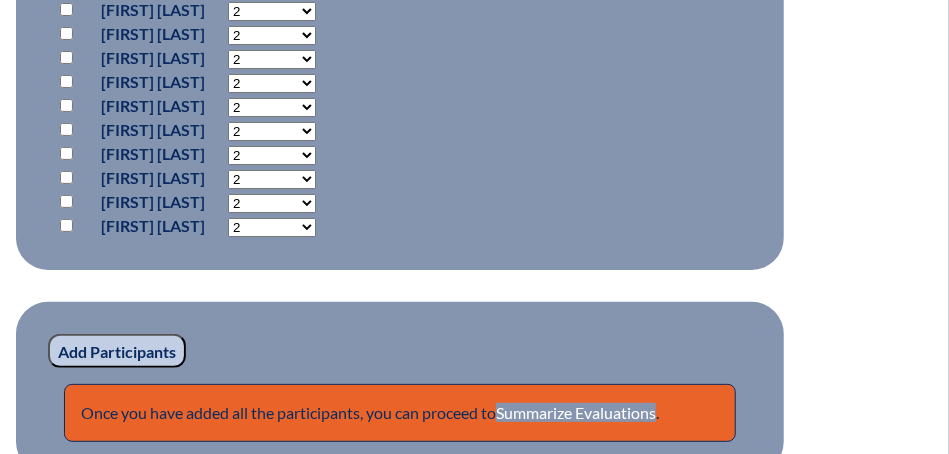 click on "Add Participants" at bounding box center [117, 351] 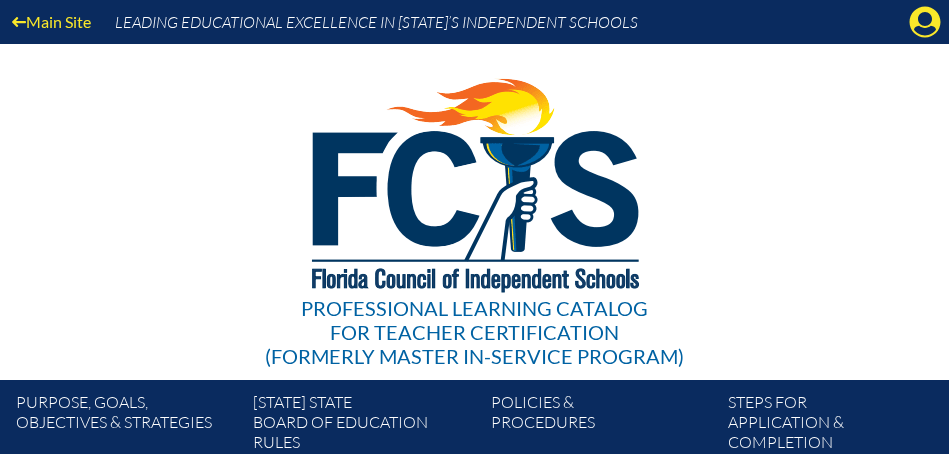 scroll, scrollTop: 3027, scrollLeft: 0, axis: vertical 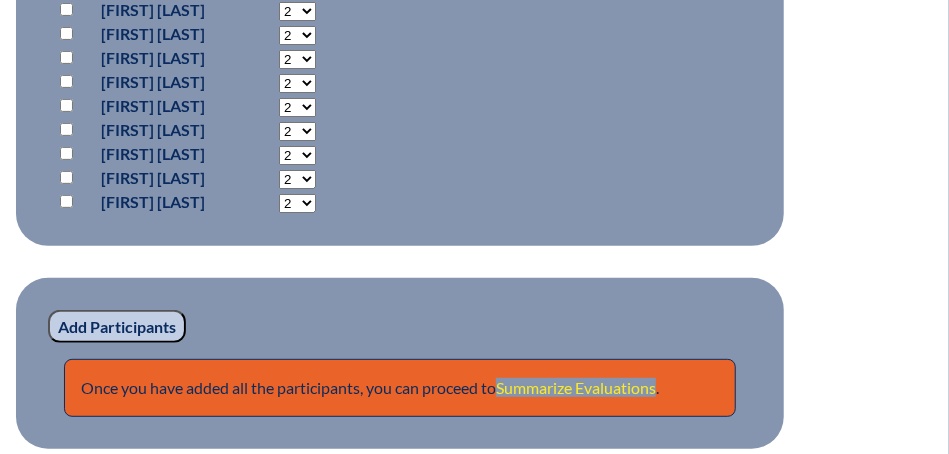 click on "Summarize Evaluations" at bounding box center (576, 387) 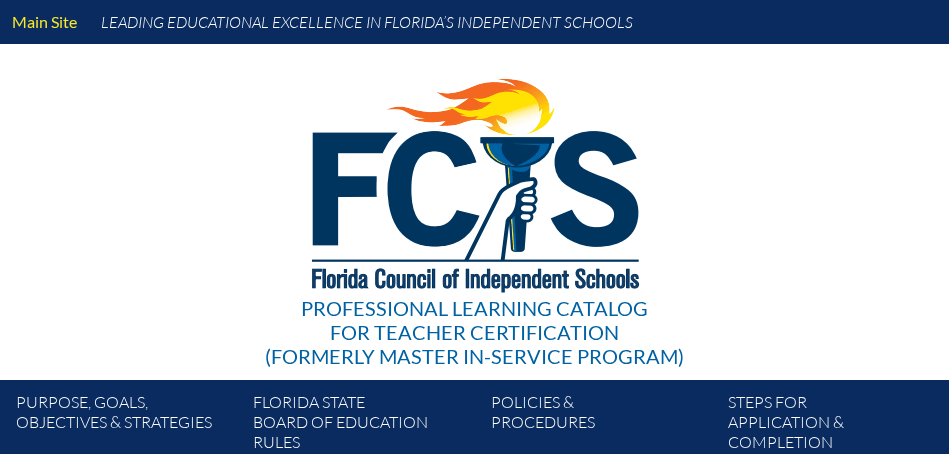 scroll, scrollTop: 0, scrollLeft: 0, axis: both 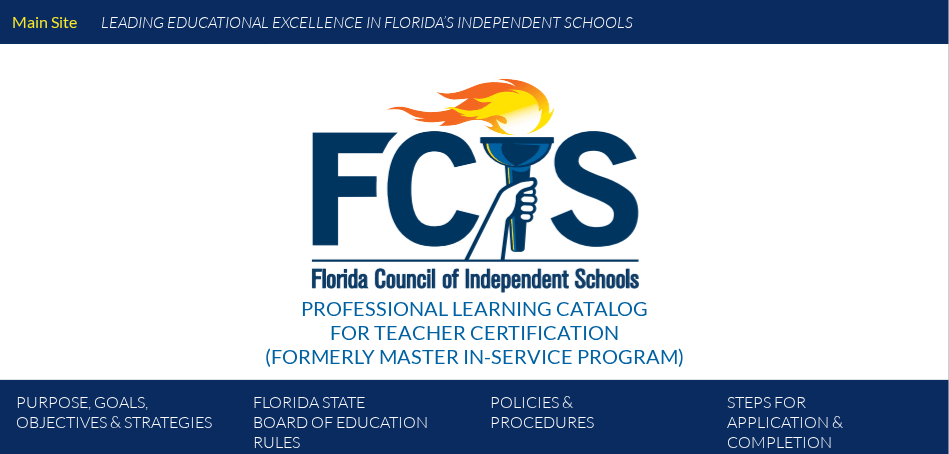 type on "0" 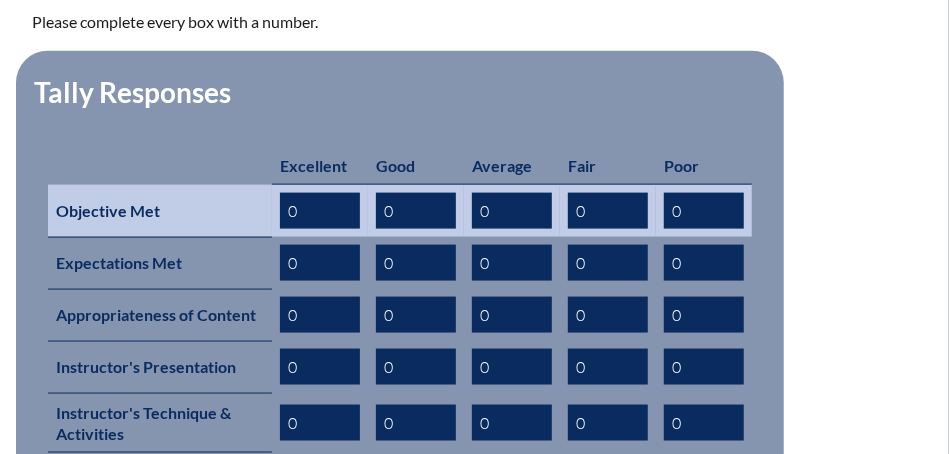 scroll, scrollTop: 973, scrollLeft: 0, axis: vertical 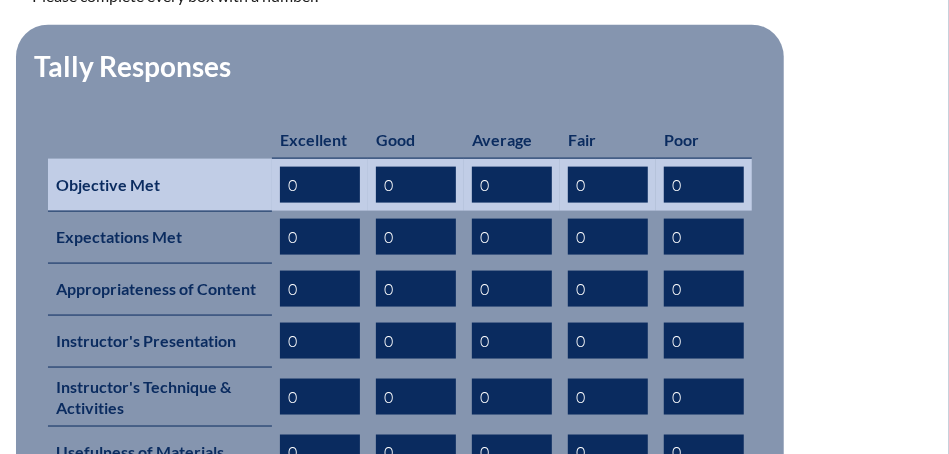drag, startPoint x: 312, startPoint y: 178, endPoint x: 282, endPoint y: 181, distance: 30.149628 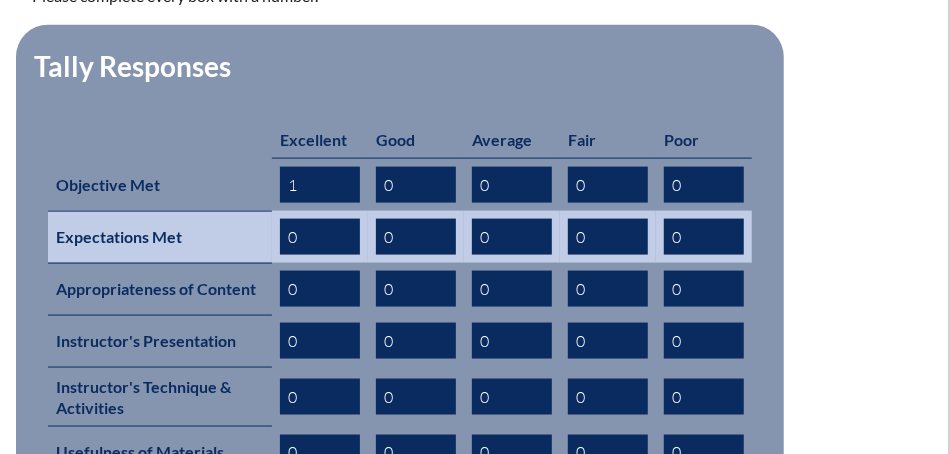 type on "1" 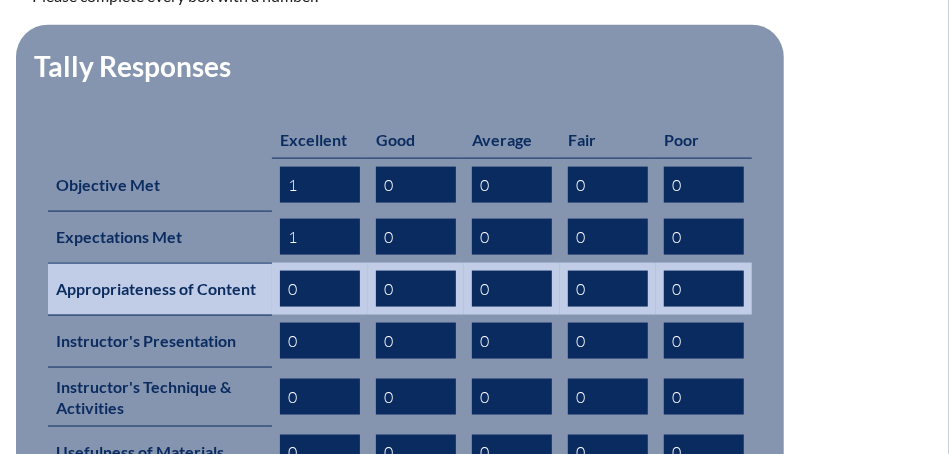 type on "1" 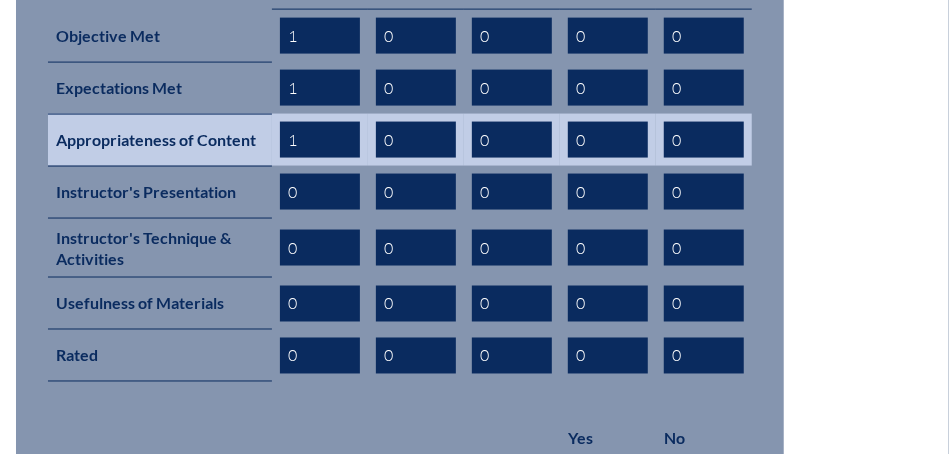 scroll, scrollTop: 1157, scrollLeft: 0, axis: vertical 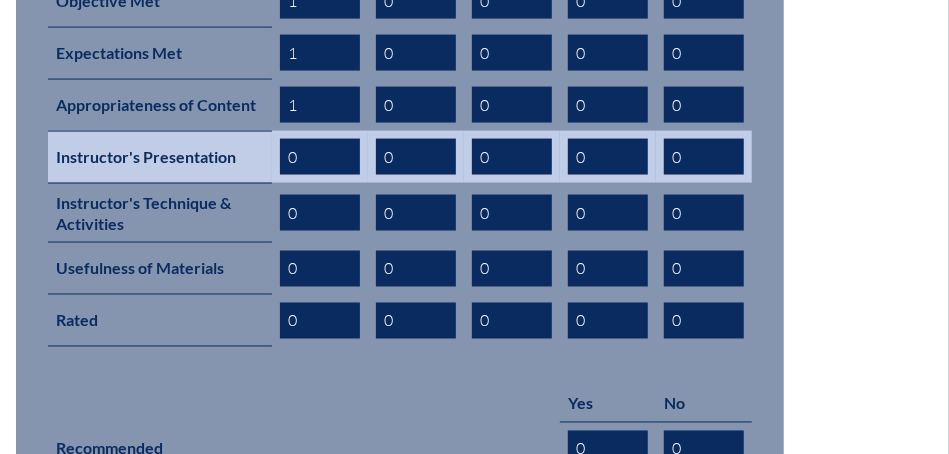 type on "1" 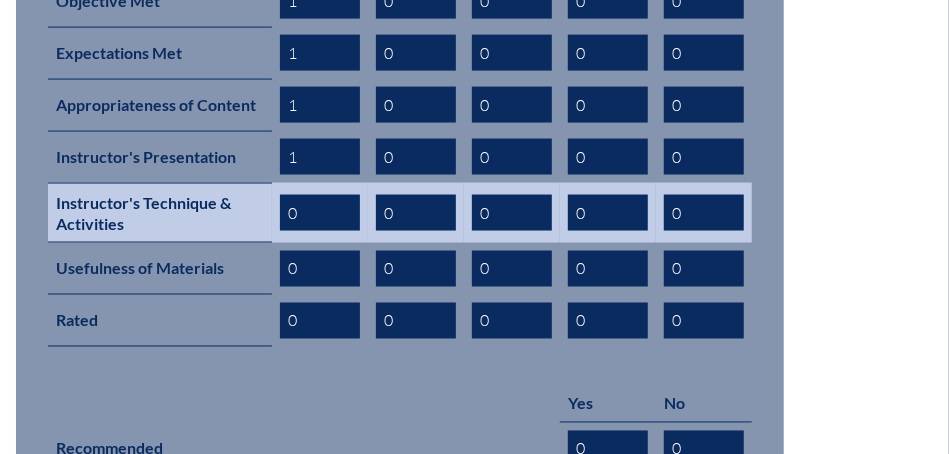 type on "1" 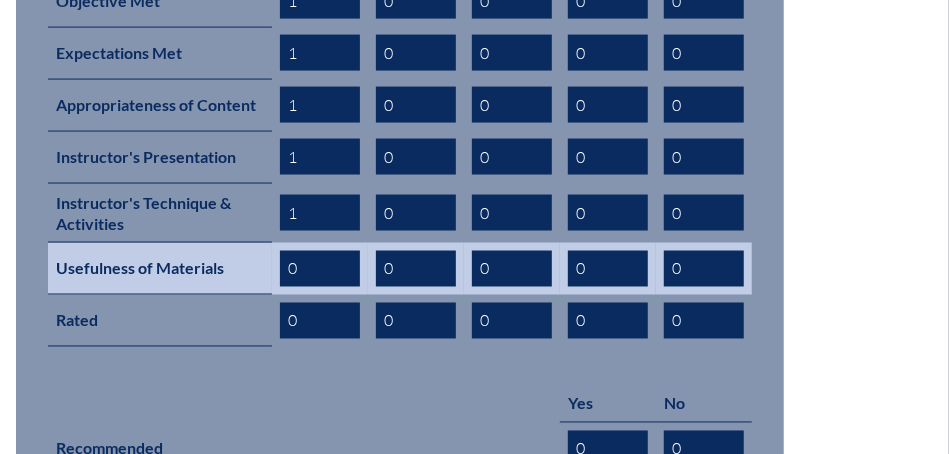 type on "1" 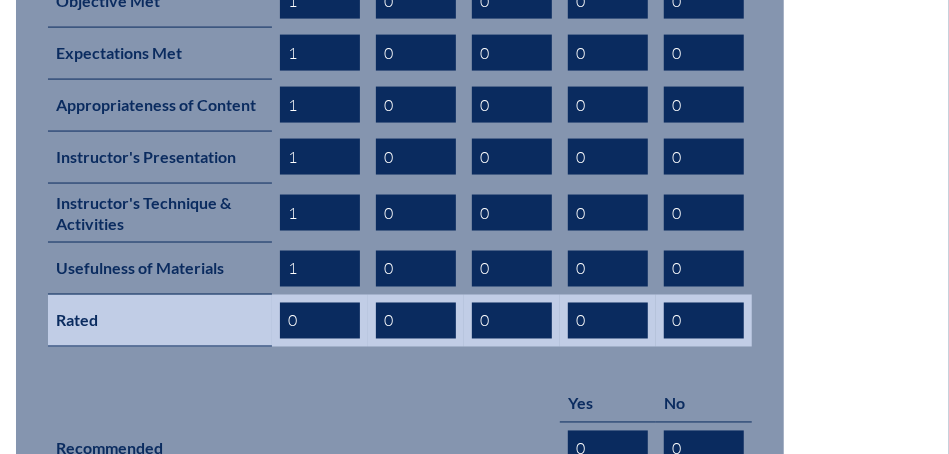 type on "1" 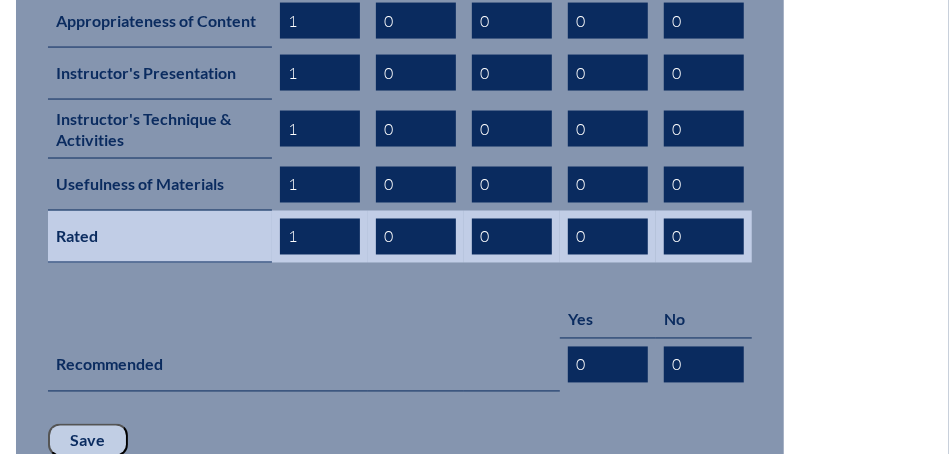 scroll, scrollTop: 1284, scrollLeft: 0, axis: vertical 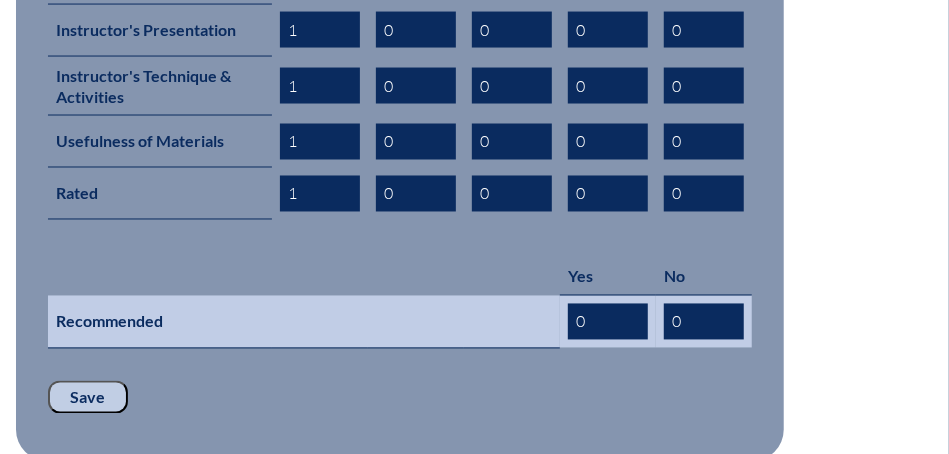 type on "1" 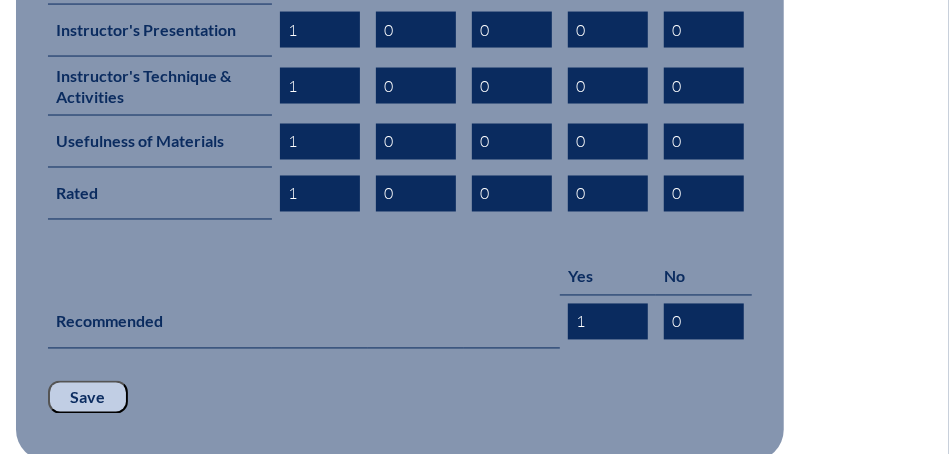type on "1" 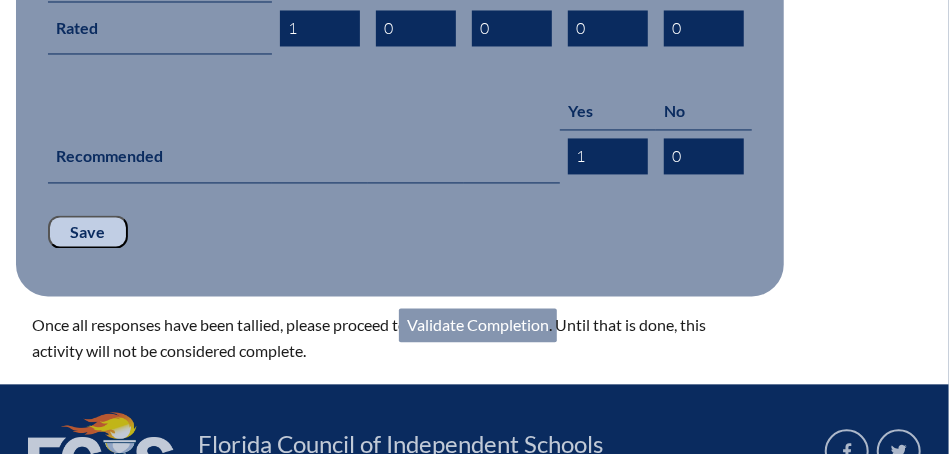 scroll, scrollTop: 1455, scrollLeft: 0, axis: vertical 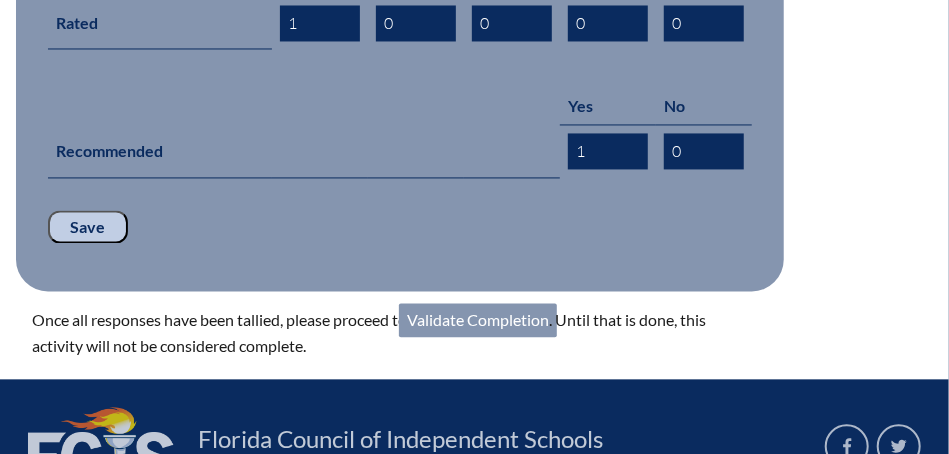 click on "Validate Completion" at bounding box center [478, 320] 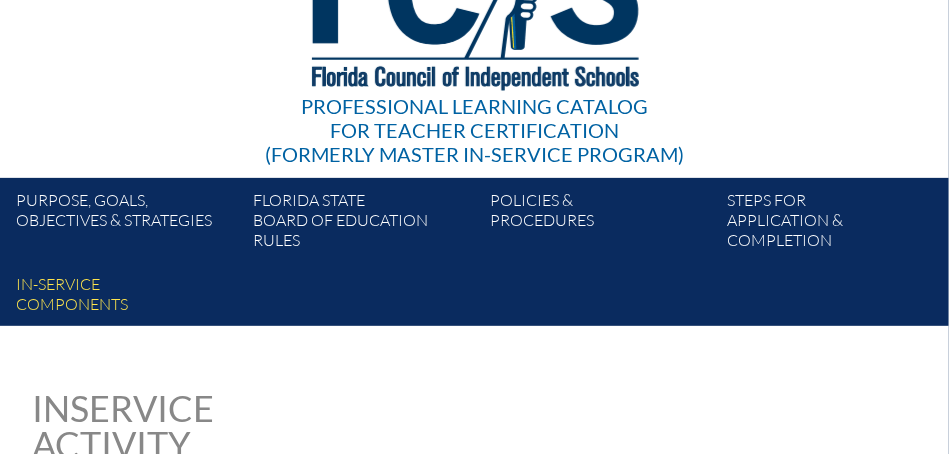 scroll, scrollTop: 256, scrollLeft: 0, axis: vertical 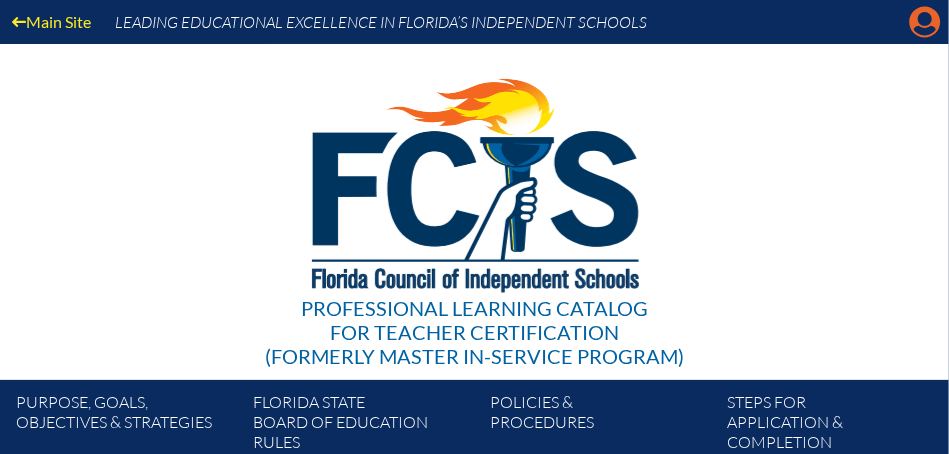 click 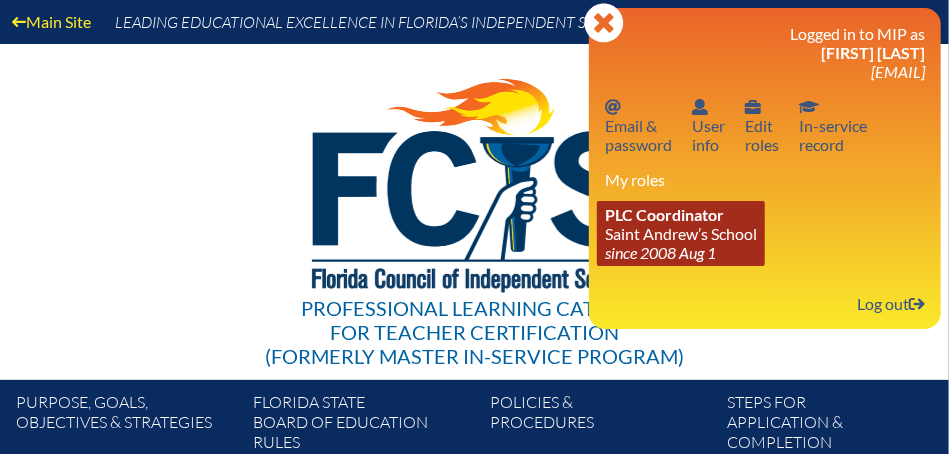 click on "PLC Coordinator" at bounding box center (664, 214) 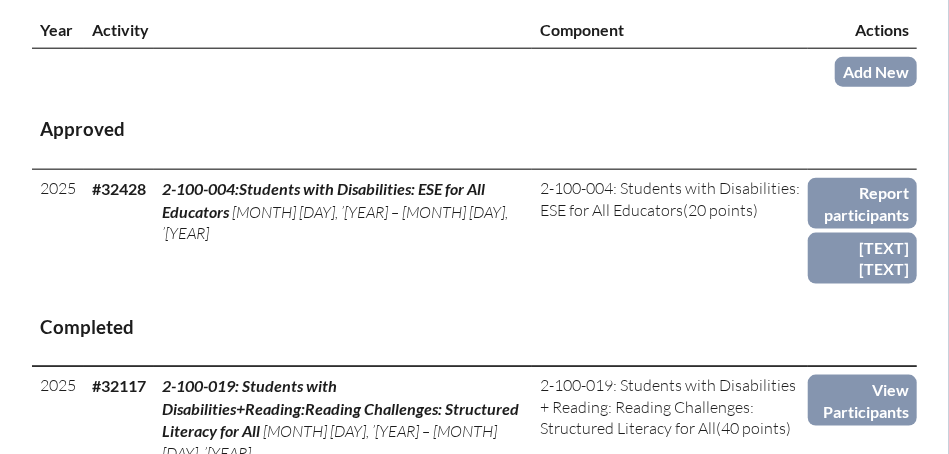 scroll, scrollTop: 861, scrollLeft: 0, axis: vertical 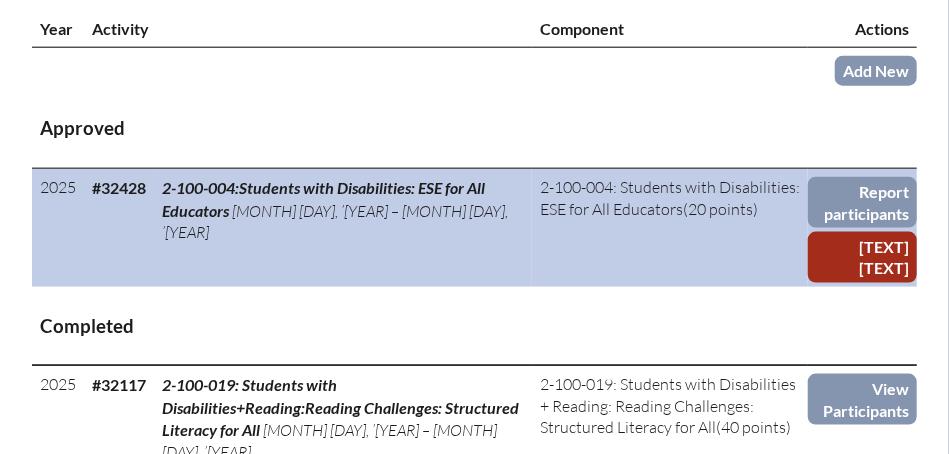 click on "[TEXT] [TEXT]" at bounding box center [862, 257] 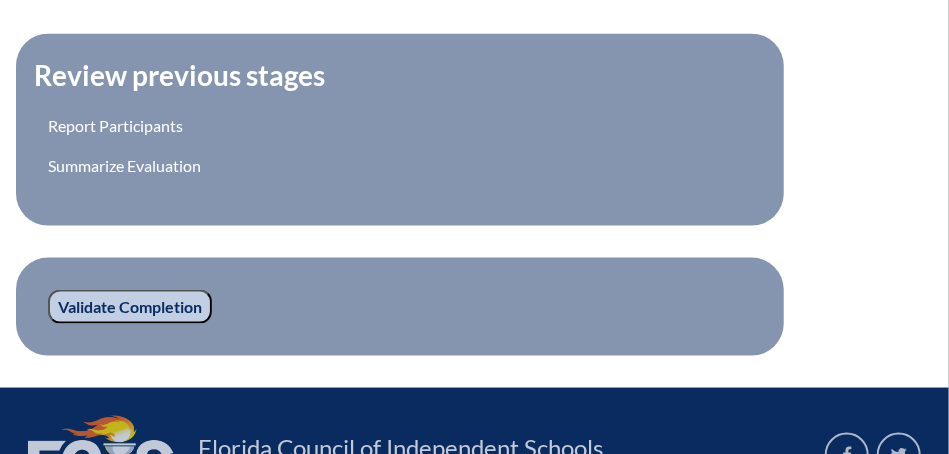 scroll, scrollTop: 892, scrollLeft: 0, axis: vertical 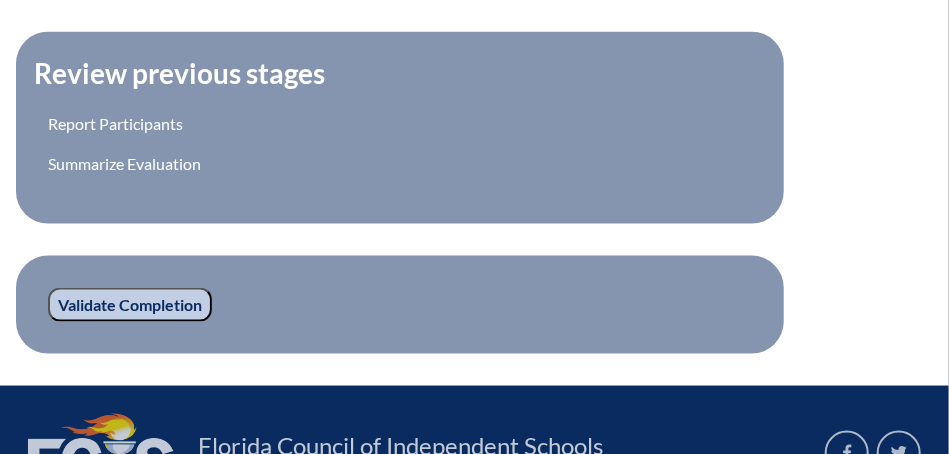 click on "Validate Completion" at bounding box center (130, 305) 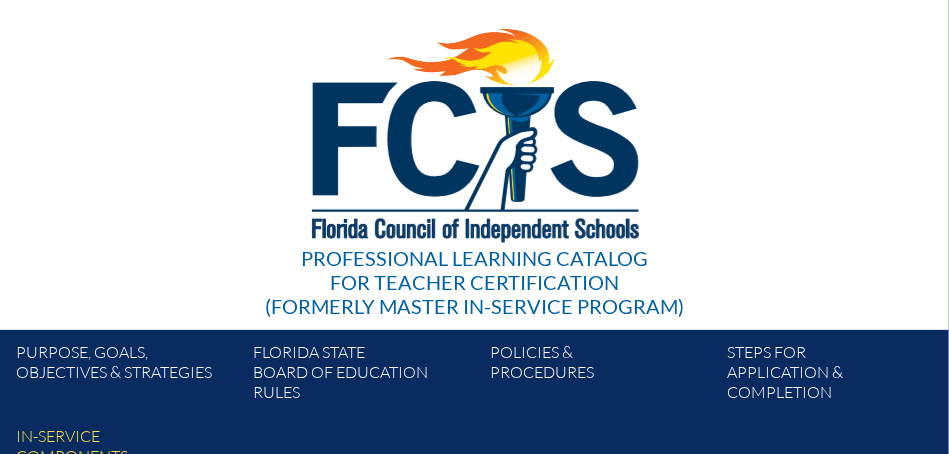 scroll, scrollTop: 0, scrollLeft: 0, axis: both 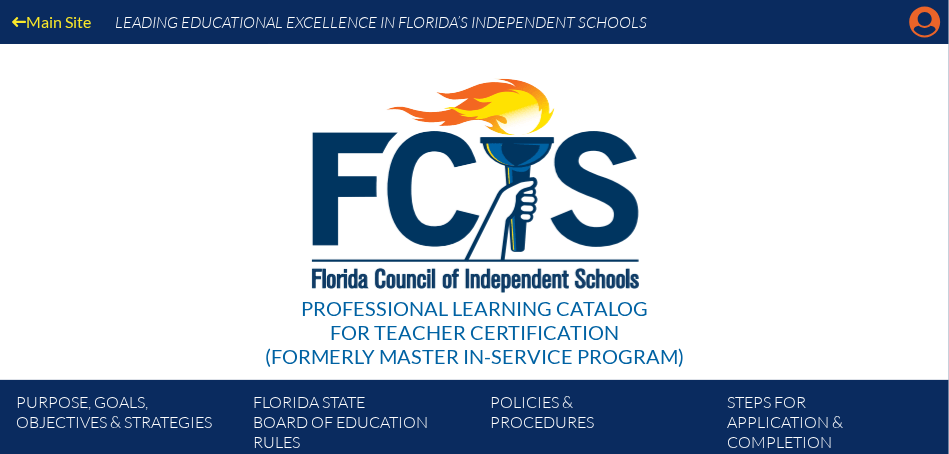click on "Manage account" 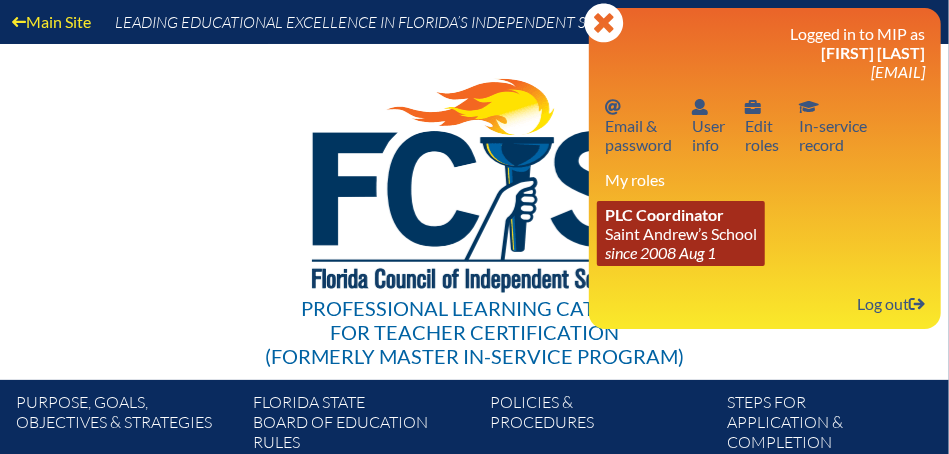 click on "PLC Coordinator
Saint Andrew’s School
since 2008 Aug 1" at bounding box center [681, 233] 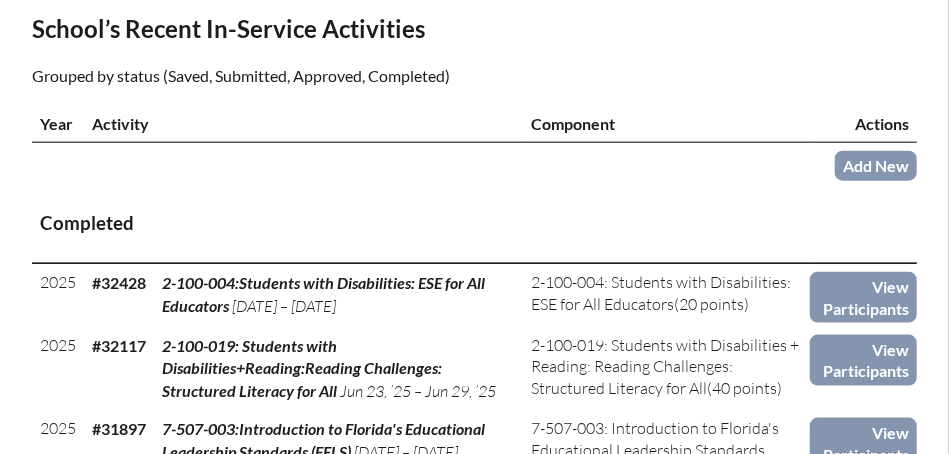 scroll, scrollTop: 768, scrollLeft: 0, axis: vertical 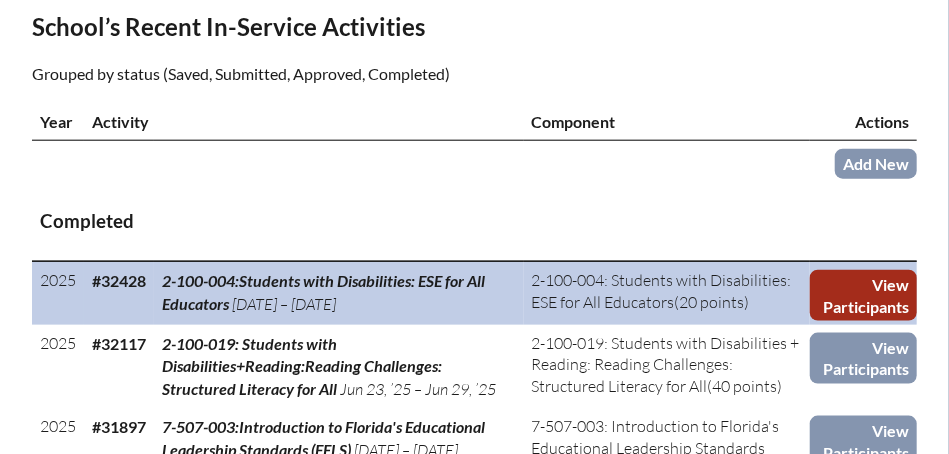 click on "View Participants" at bounding box center (863, 295) 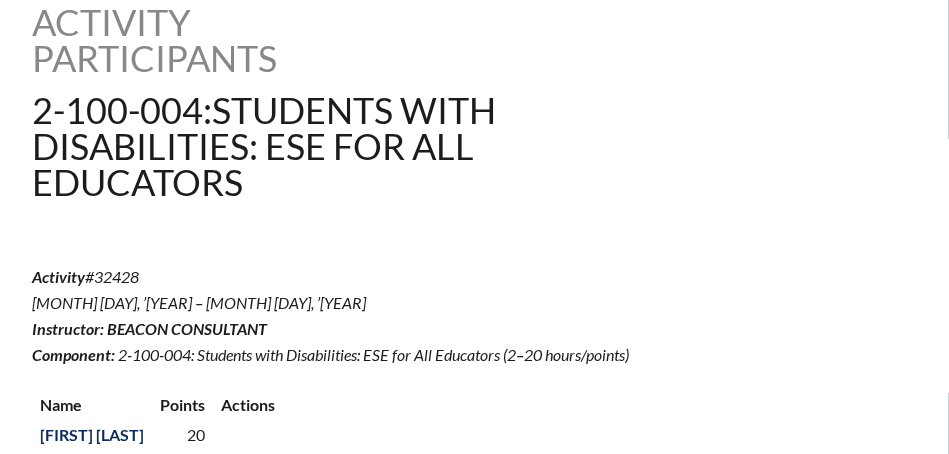 scroll, scrollTop: 625, scrollLeft: 0, axis: vertical 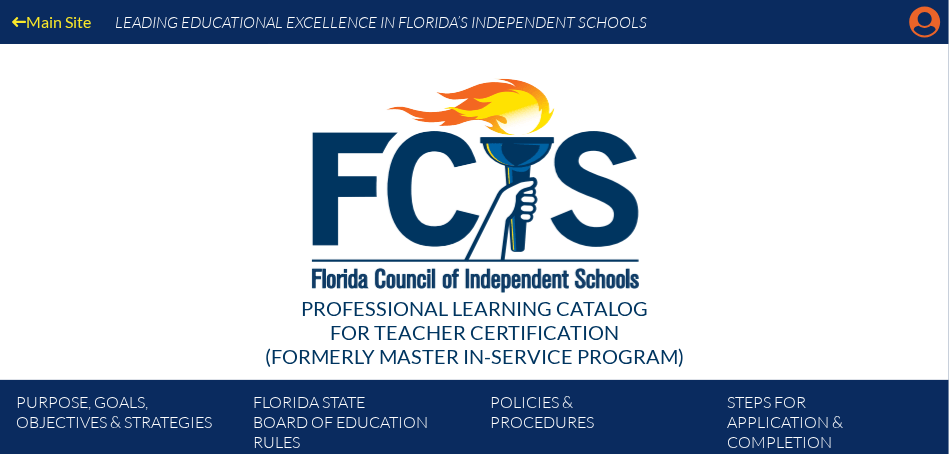click on "Manage account" 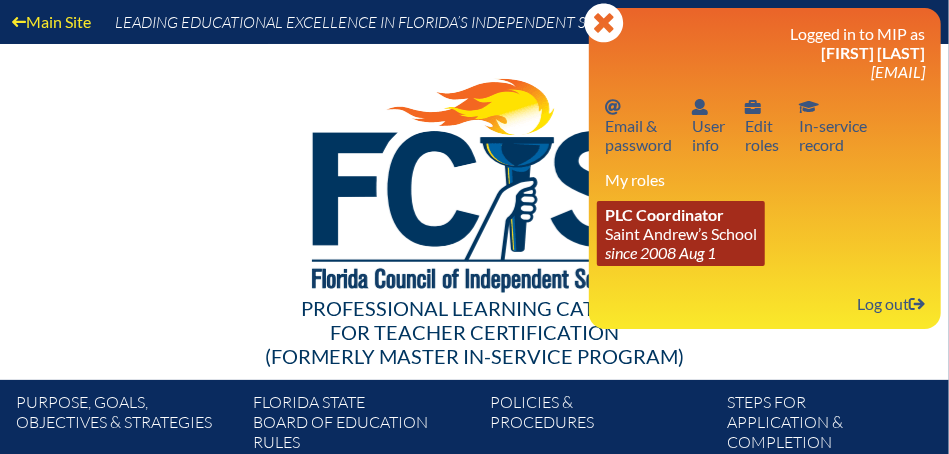 click on "PLC Coordinator
[ORGANIZATION] School
since [YEAR] [MONTH] [DAY]" at bounding box center (681, 233) 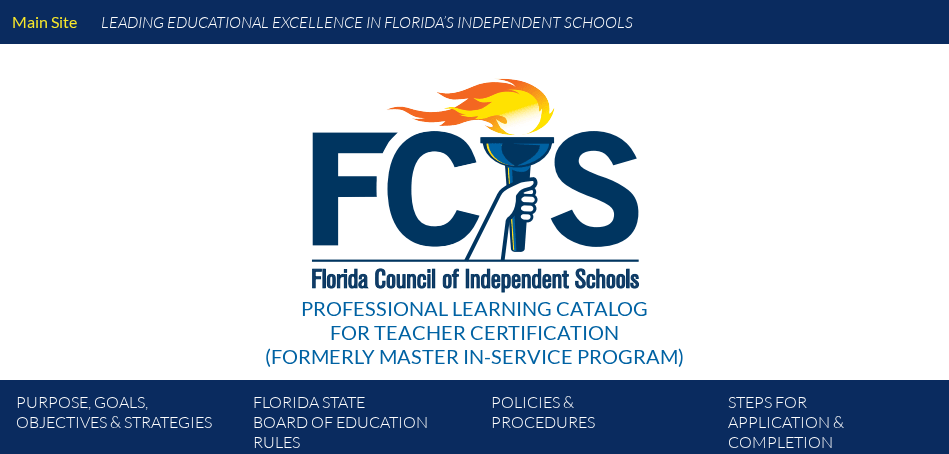 scroll, scrollTop: 0, scrollLeft: 0, axis: both 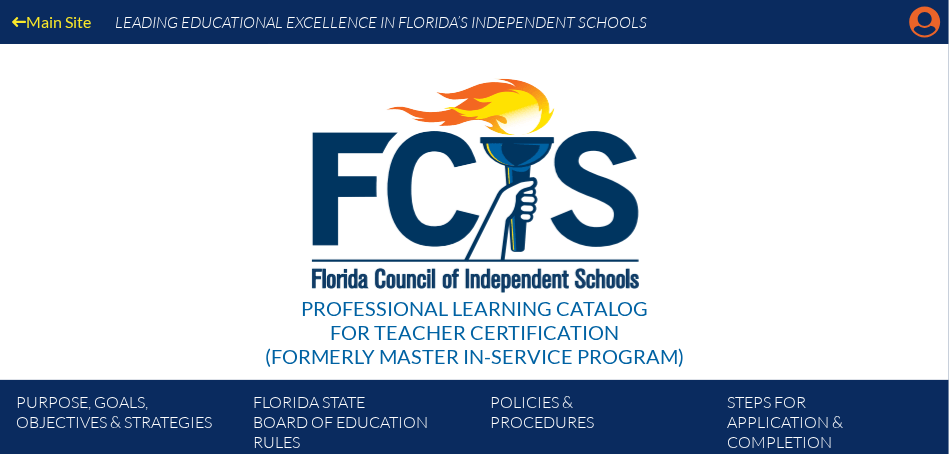click on "Manage account" 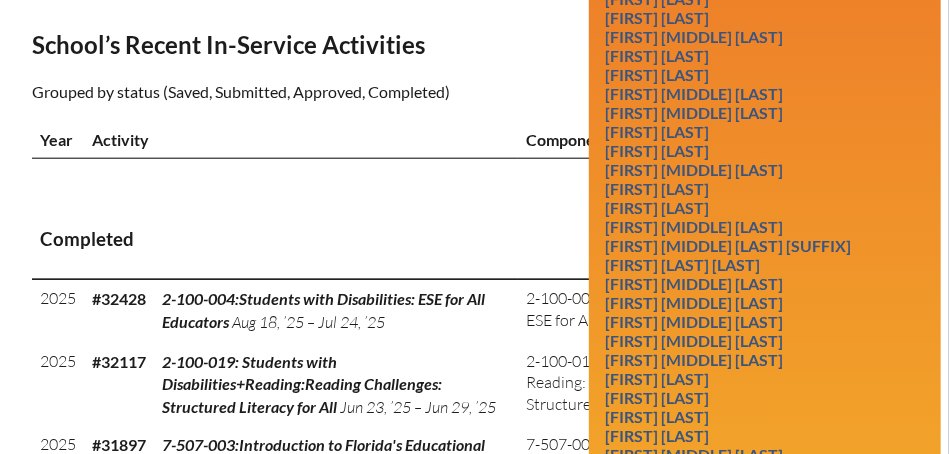 scroll, scrollTop: 772, scrollLeft: 0, axis: vertical 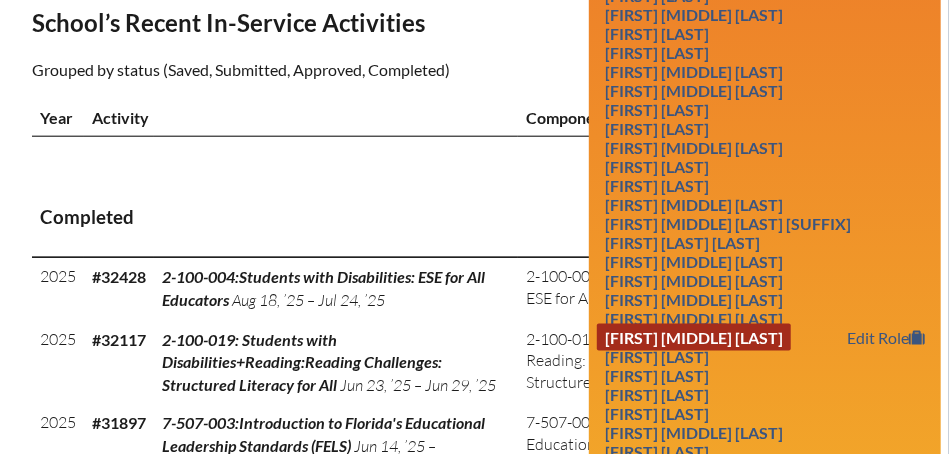 click on "Daniel Iriving Dreyfuss" at bounding box center (694, 337) 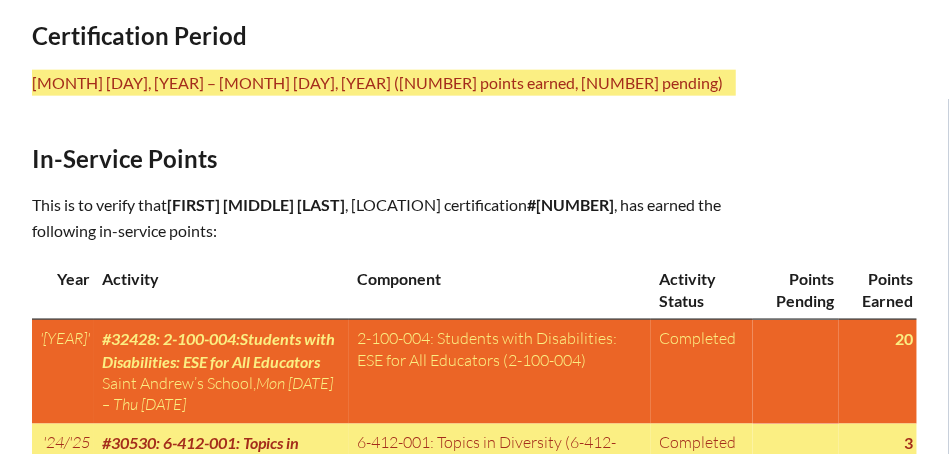 scroll, scrollTop: 928, scrollLeft: 0, axis: vertical 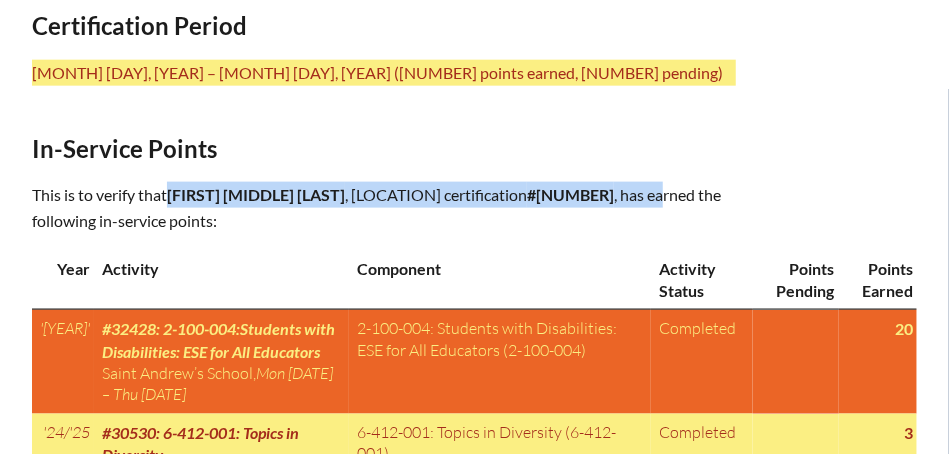 drag, startPoint x: 173, startPoint y: 188, endPoint x: 471, endPoint y: 213, distance: 299.0468 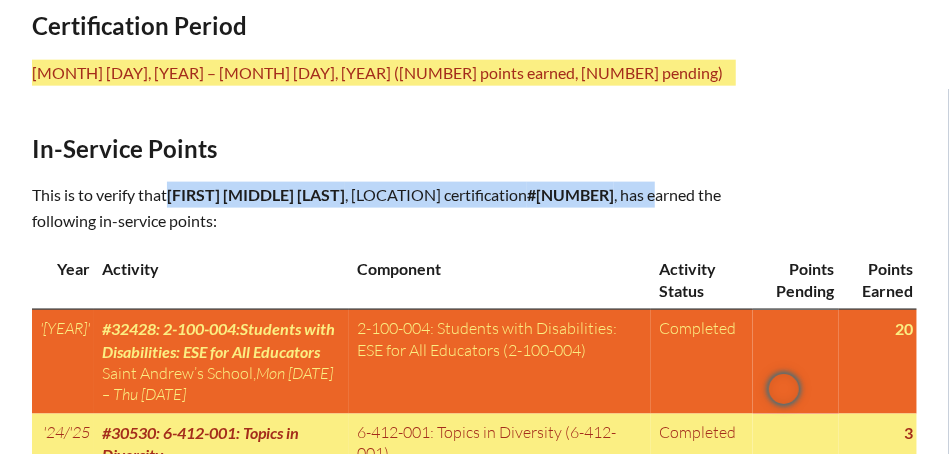 copy on "[FIRST] [MIDDLE] [LAST], [LOCATION] certification #[NUMBER], has e" 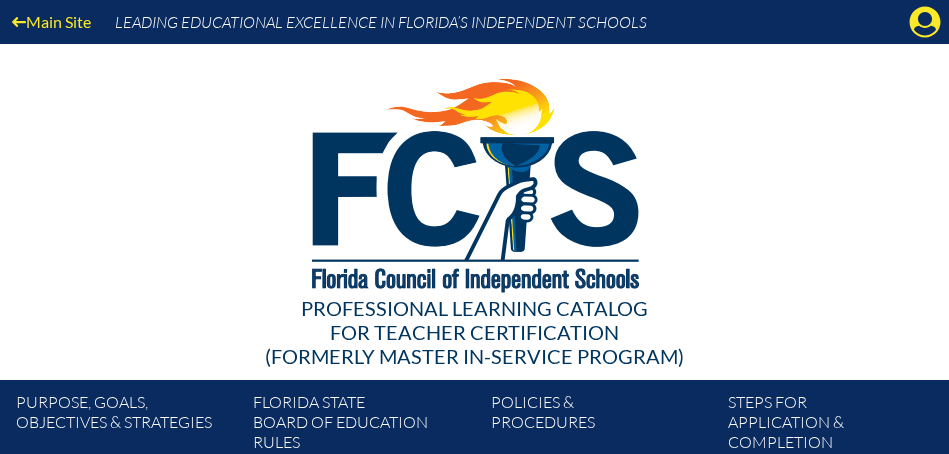 scroll, scrollTop: 0, scrollLeft: 0, axis: both 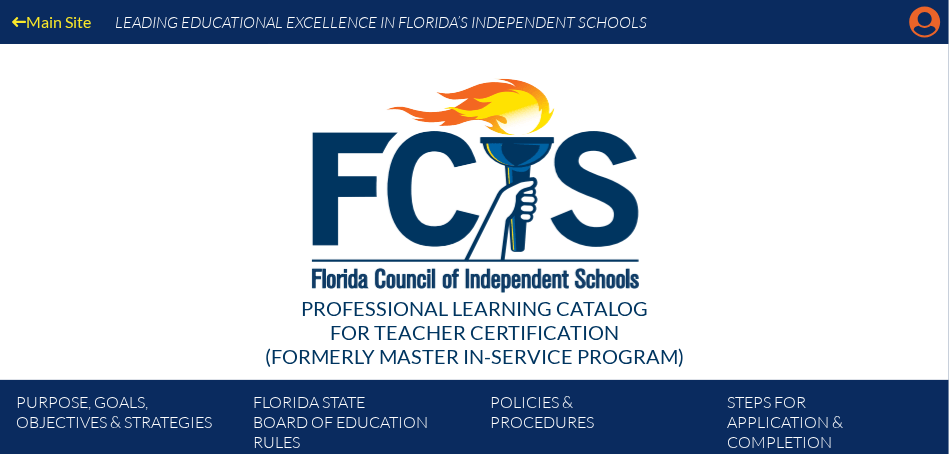 click on "Manage account" 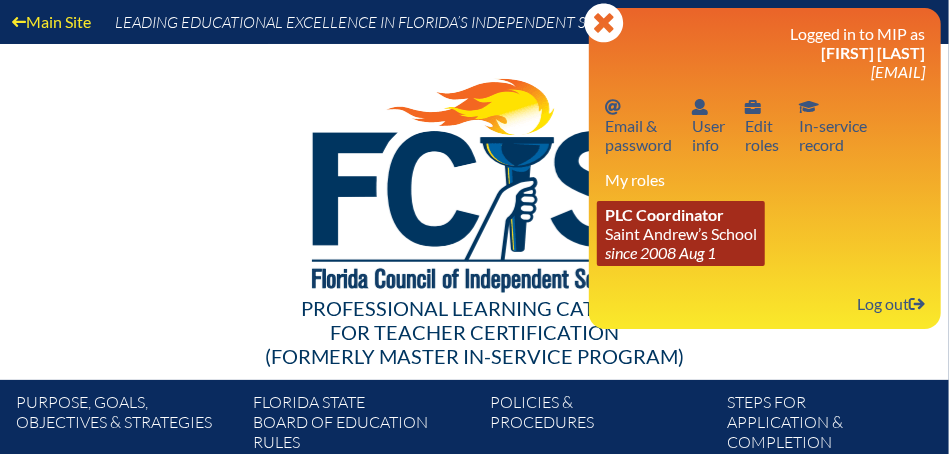 click on "PLC Coordinator
Saint Andrew’s School
since 2008 Aug 1" at bounding box center (681, 233) 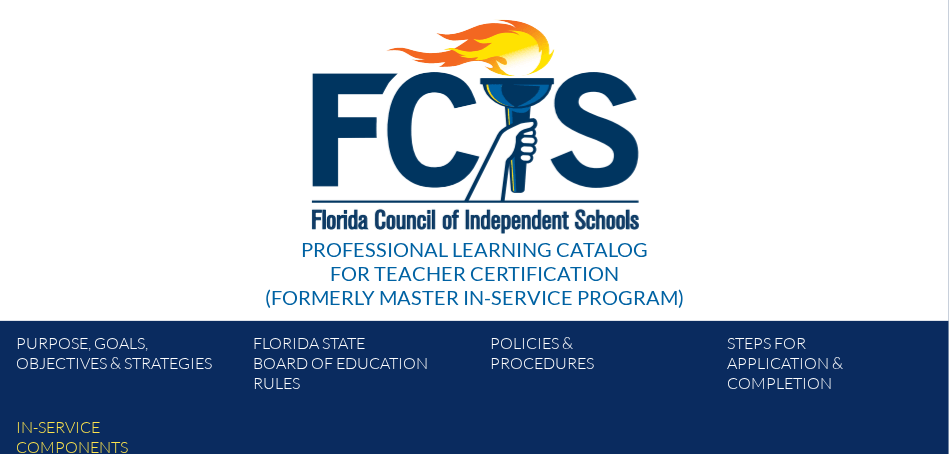 scroll, scrollTop: 0, scrollLeft: 0, axis: both 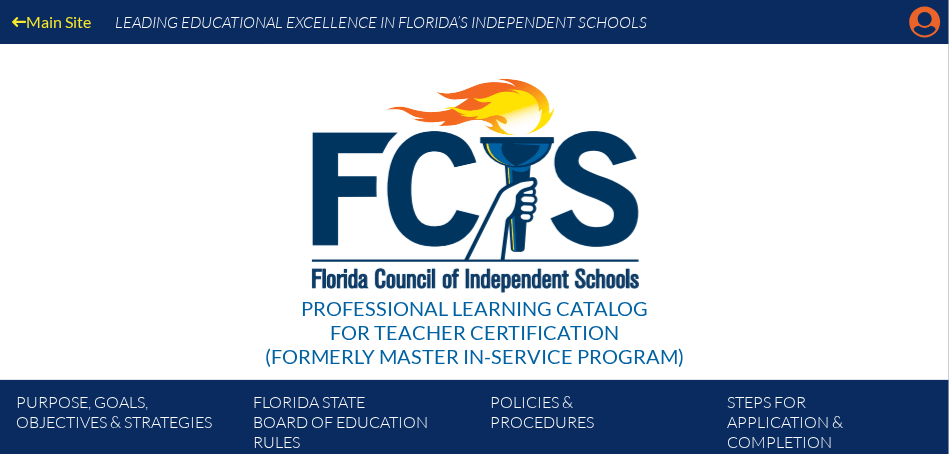 click on "Manage account" 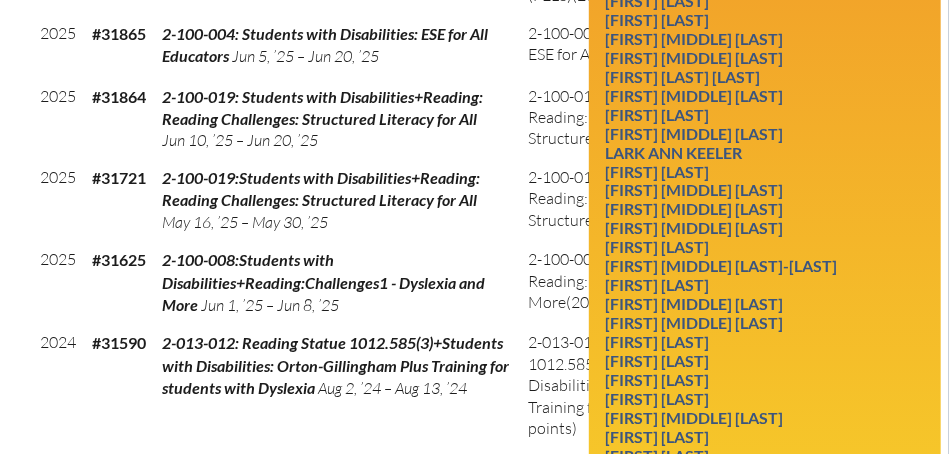 scroll, scrollTop: 1242, scrollLeft: 0, axis: vertical 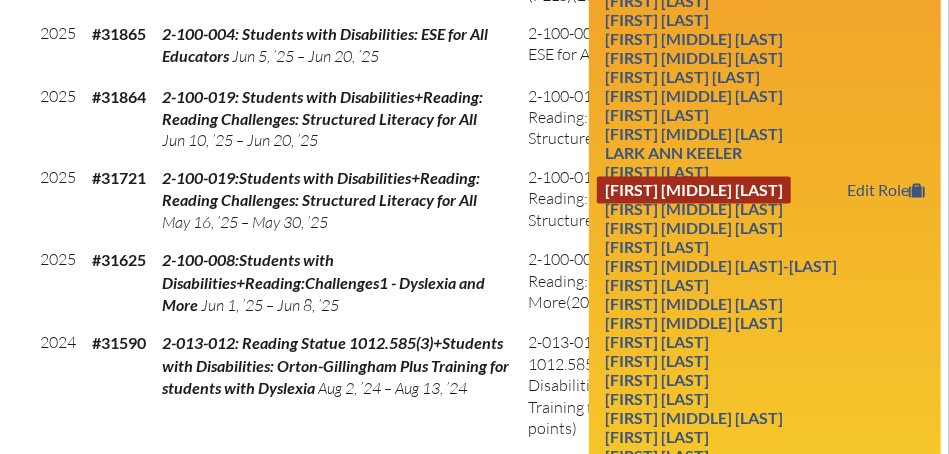 click on "Cynthia Anne Longman" at bounding box center (694, 190) 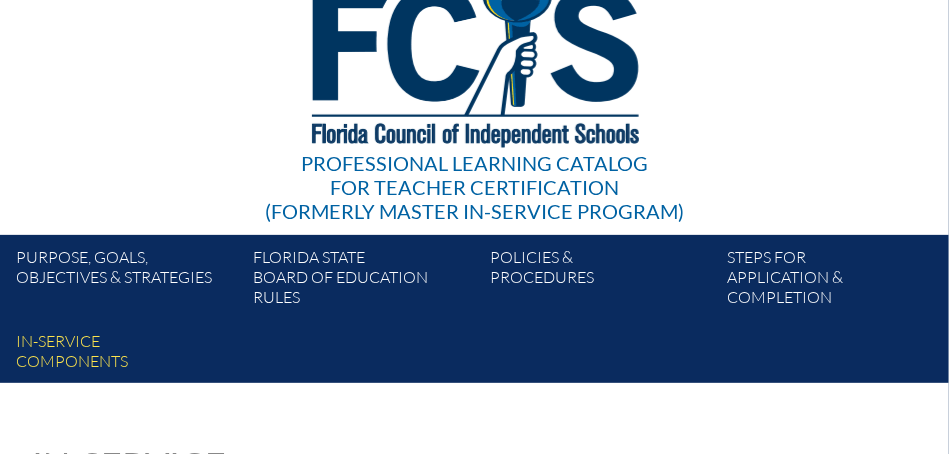 scroll, scrollTop: 0, scrollLeft: 0, axis: both 